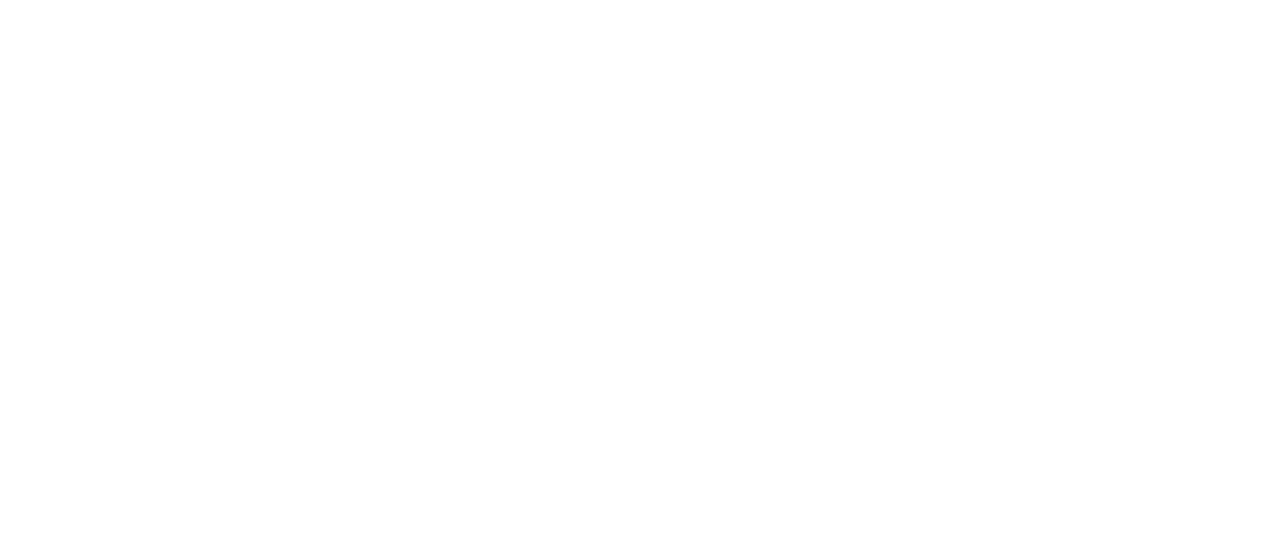 scroll, scrollTop: 0, scrollLeft: 0, axis: both 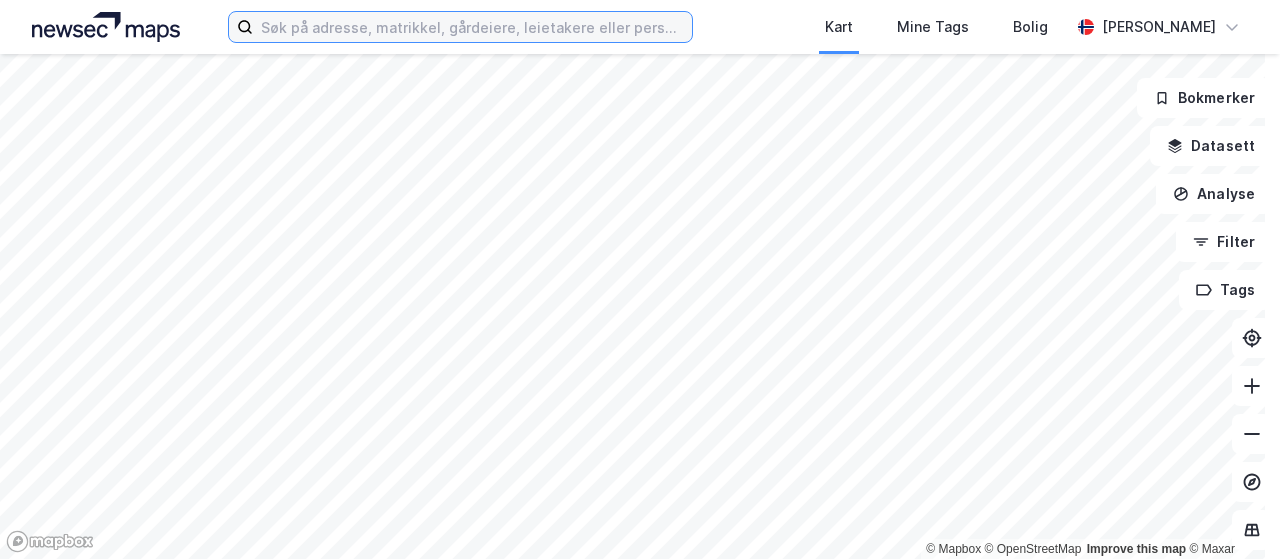 click at bounding box center [472, 27] 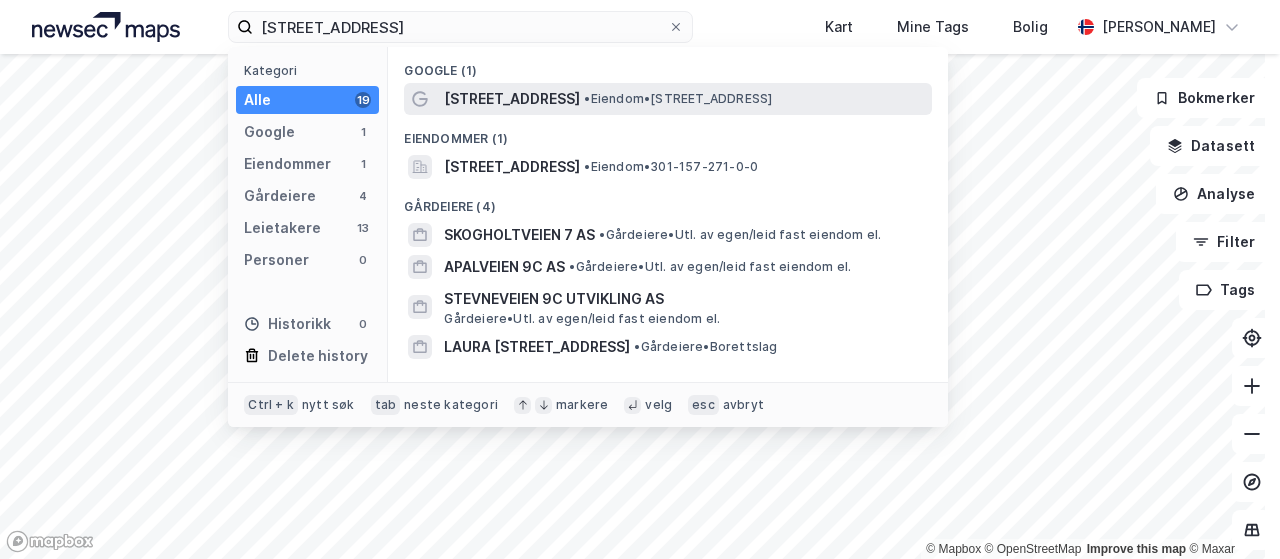 click on "[STREET_ADDRESS]  •  Eiendom  •  [STREET_ADDRESS]" at bounding box center (686, 99) 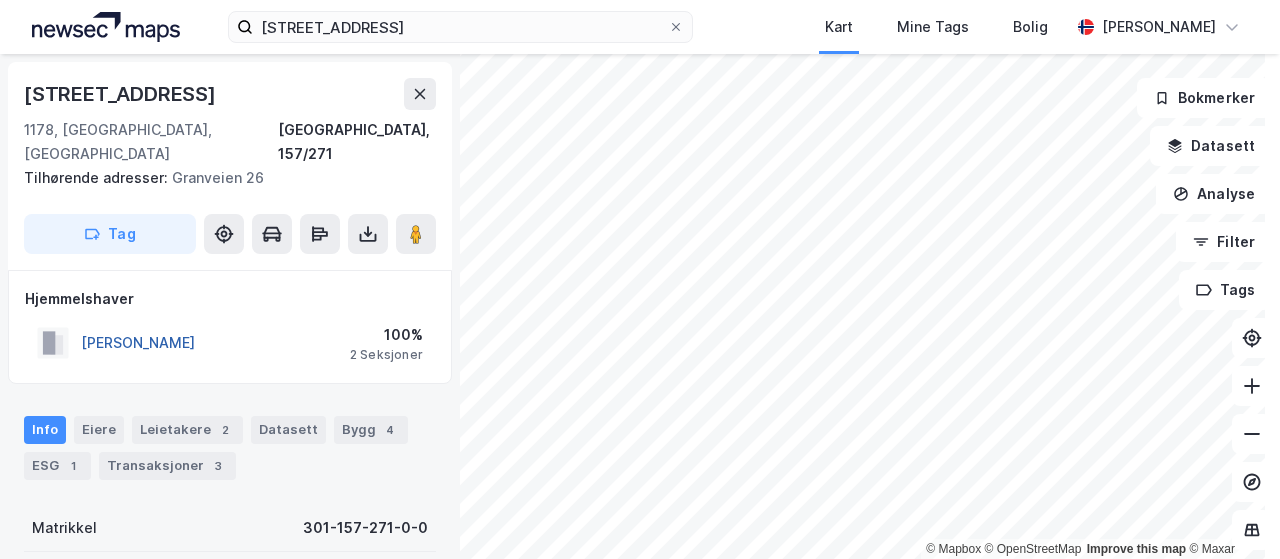 click on "[PERSON_NAME]" at bounding box center [0, 0] 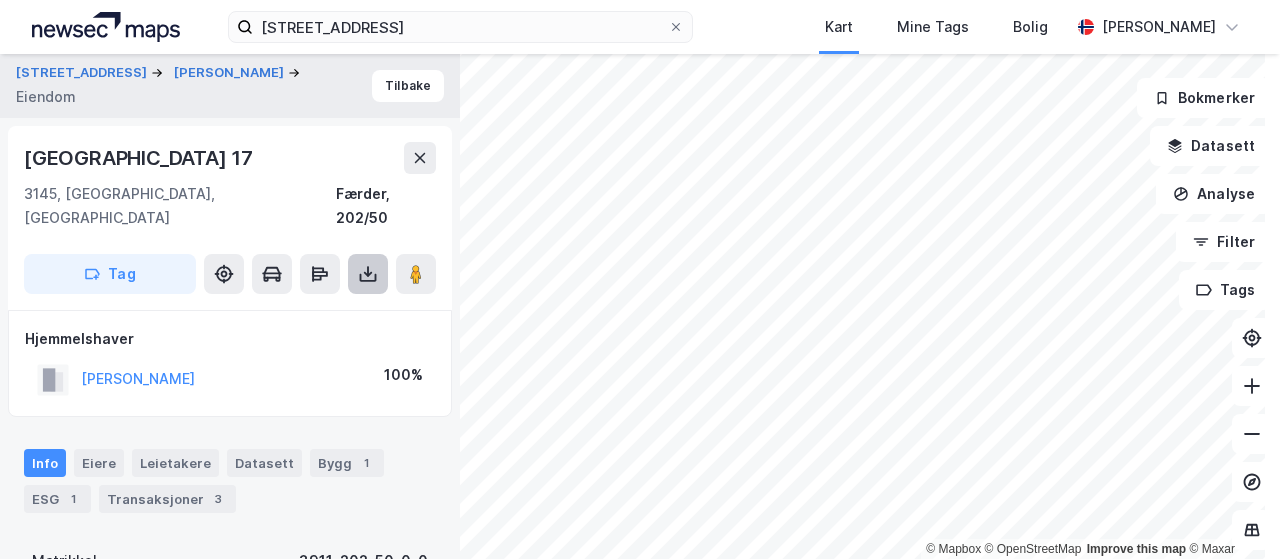 click 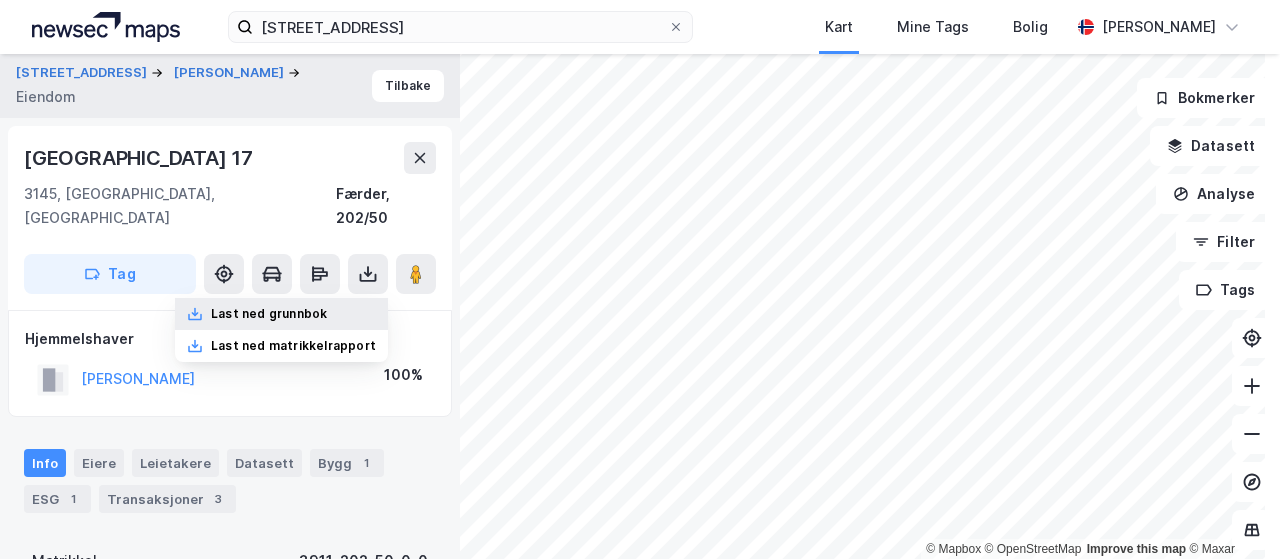 click on "Last ned grunnbok" at bounding box center [269, 314] 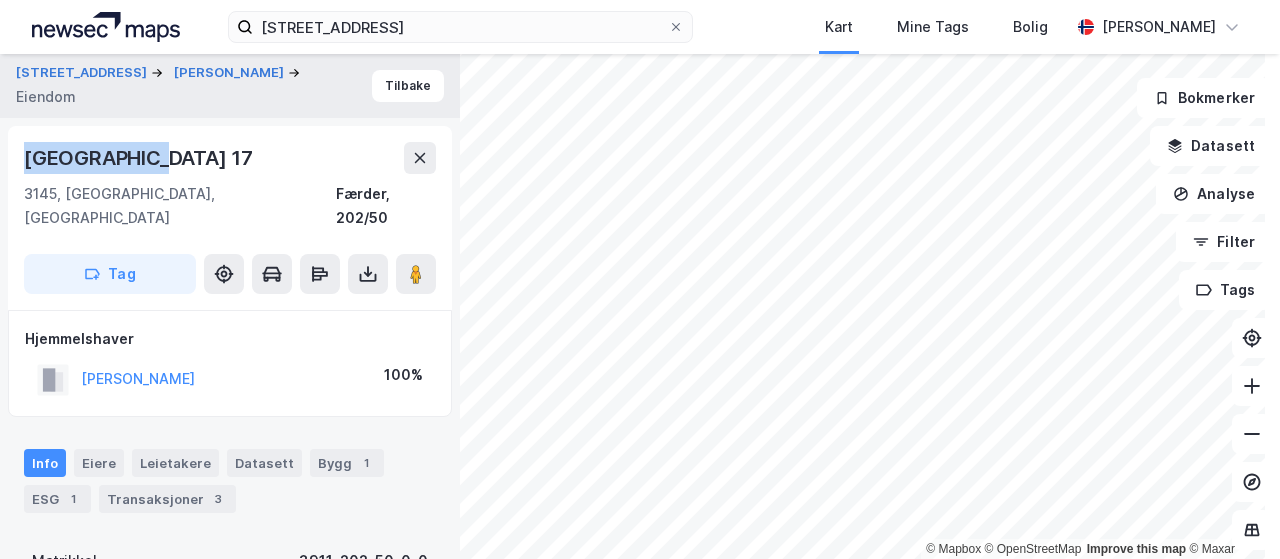 drag, startPoint x: 172, startPoint y: 153, endPoint x: 10, endPoint y: 167, distance: 162.6038 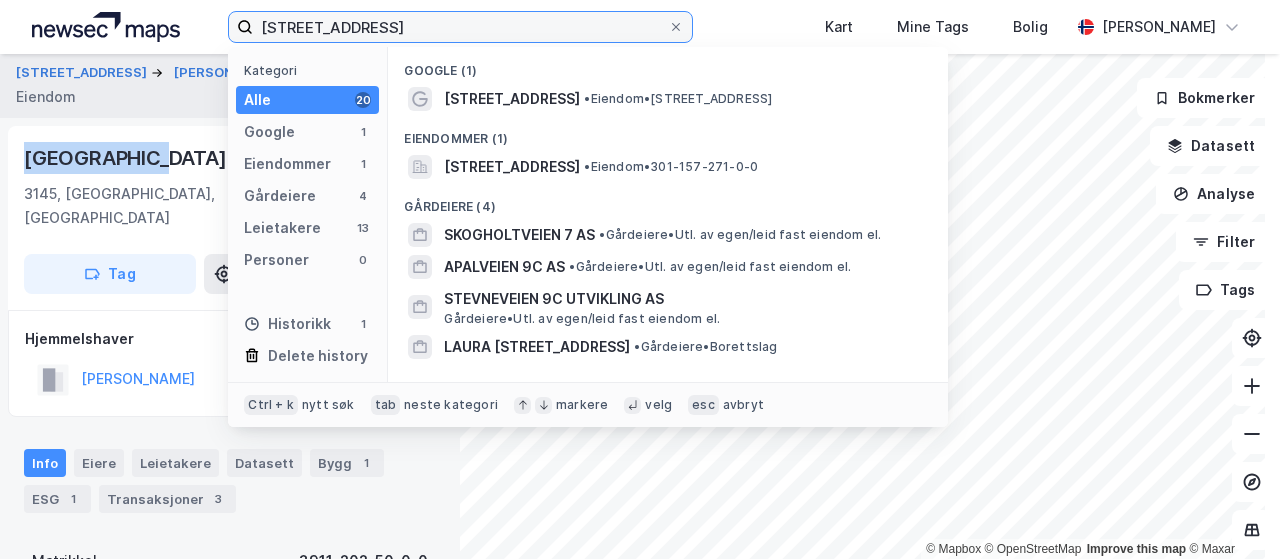 click on "[STREET_ADDRESS]" at bounding box center [460, 27] 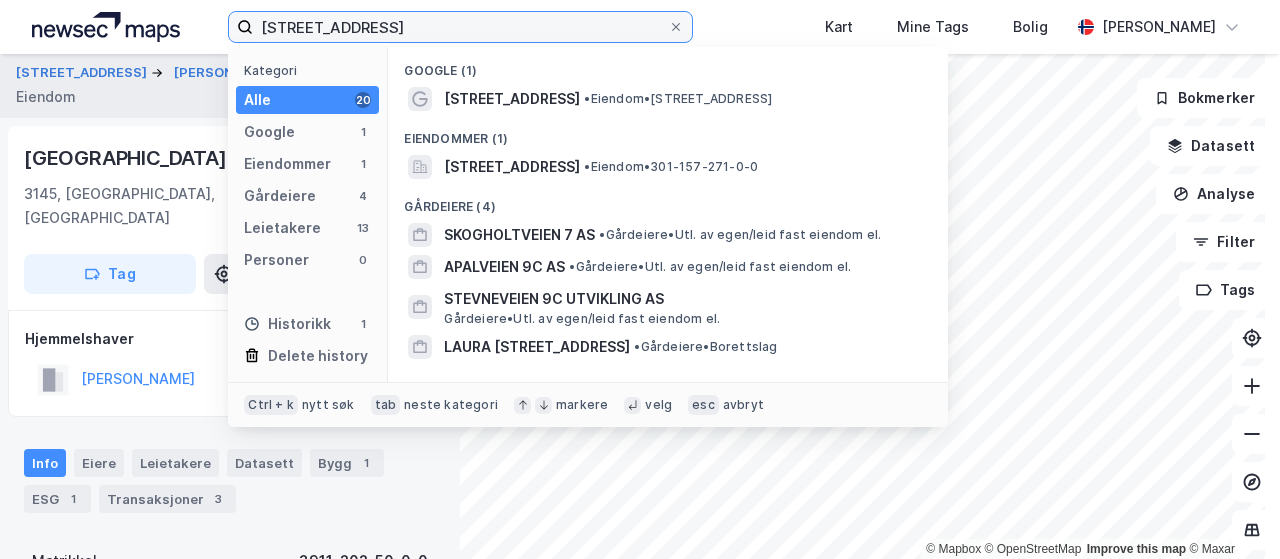 drag, startPoint x: 402, startPoint y: 23, endPoint x: 170, endPoint y: 16, distance: 232.10558 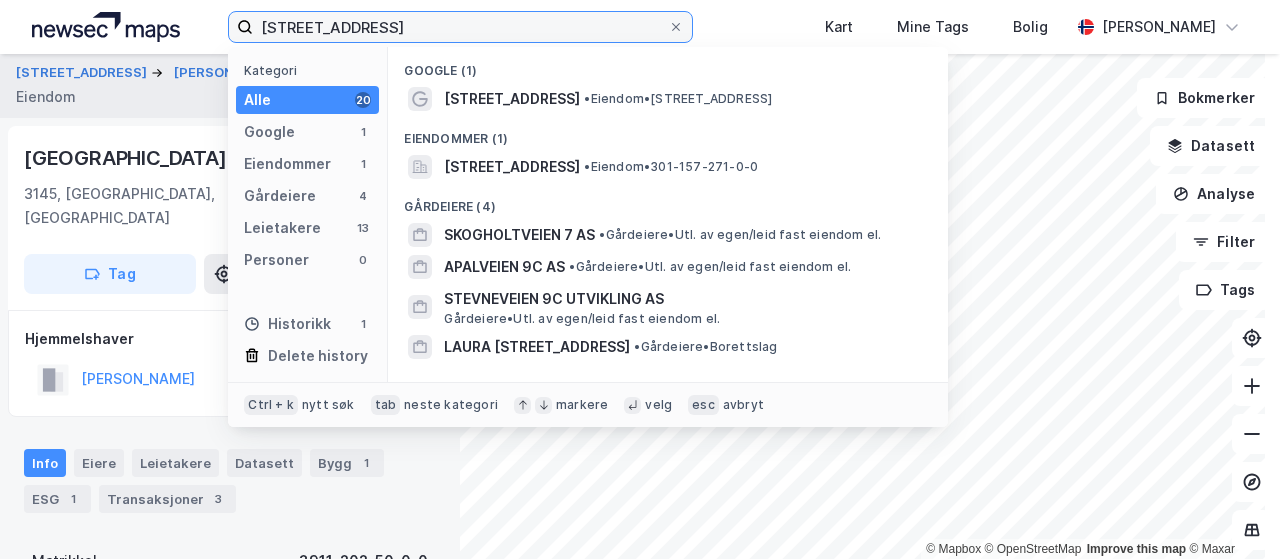paste on "[STREET_ADDRESS]" 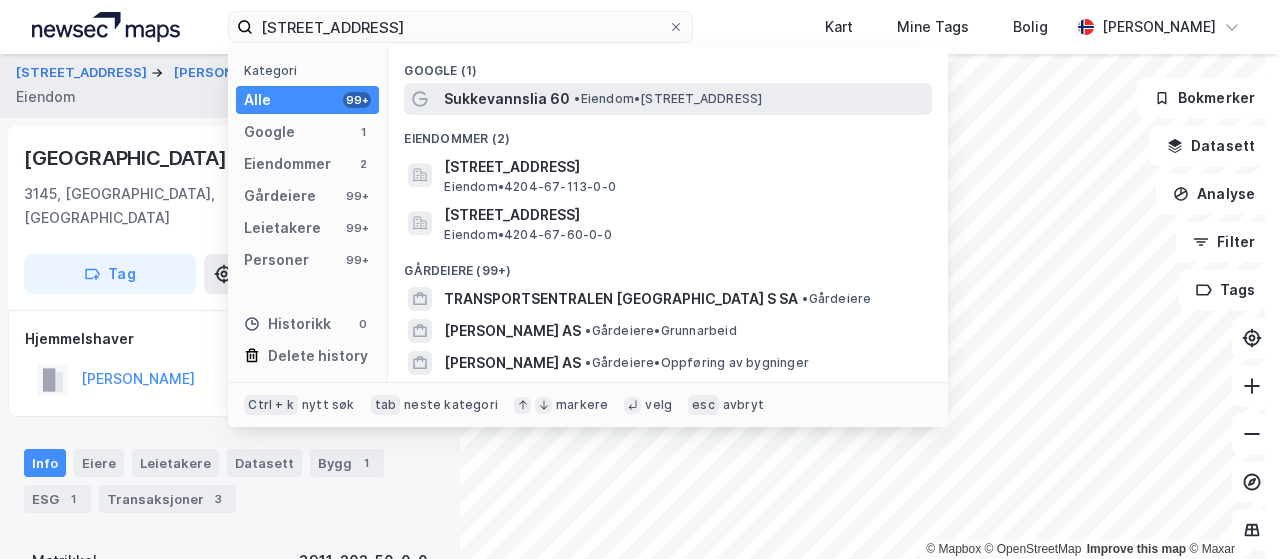 click on "Sukkevannslia 60" at bounding box center (507, 99) 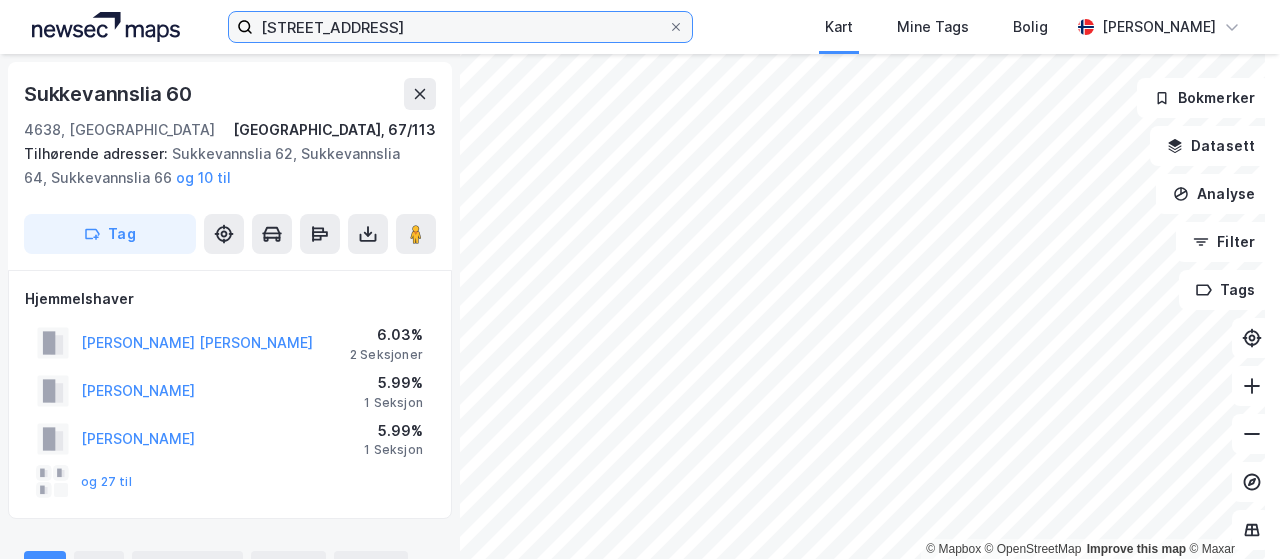 click on "[STREET_ADDRESS]" at bounding box center (460, 27) 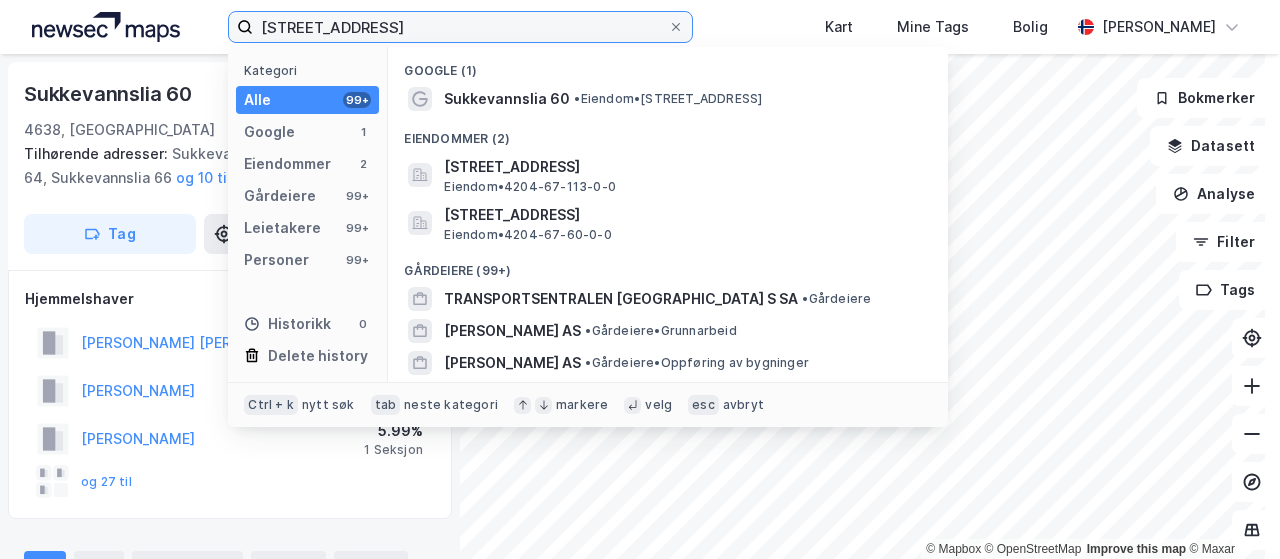 drag, startPoint x: 568, startPoint y: 30, endPoint x: 160, endPoint y: 18, distance: 408.17642 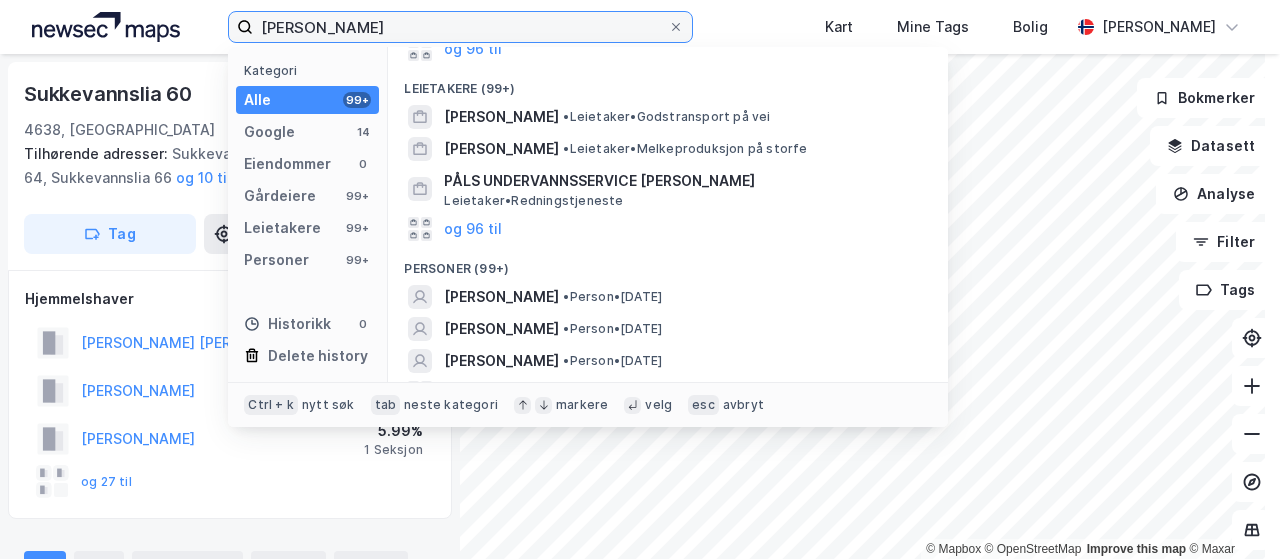 scroll, scrollTop: 336, scrollLeft: 0, axis: vertical 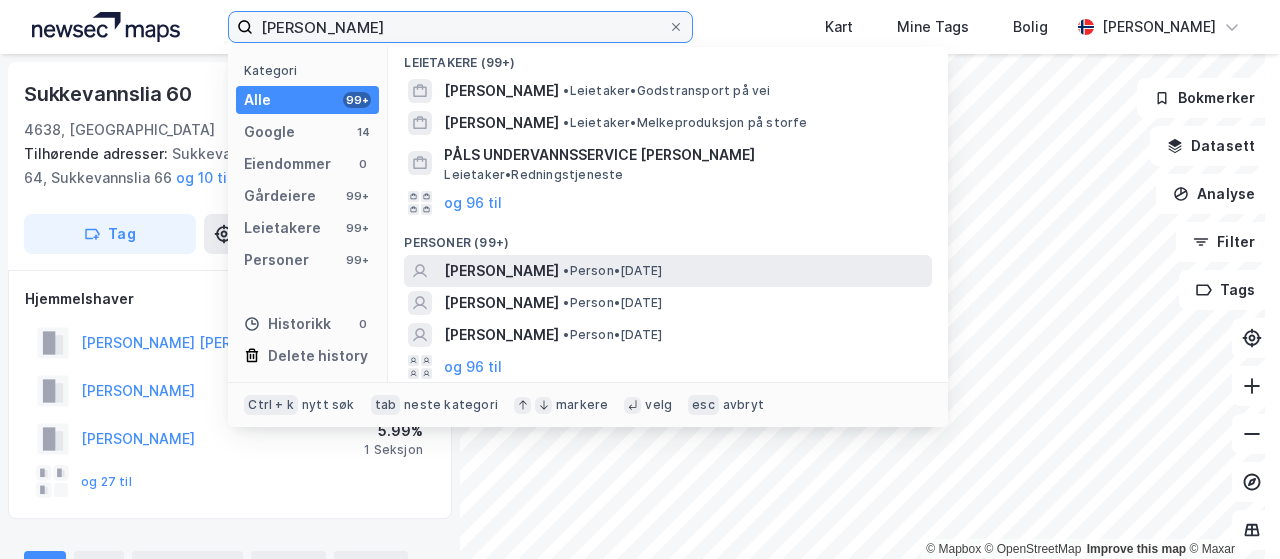 type on "[PERSON_NAME]" 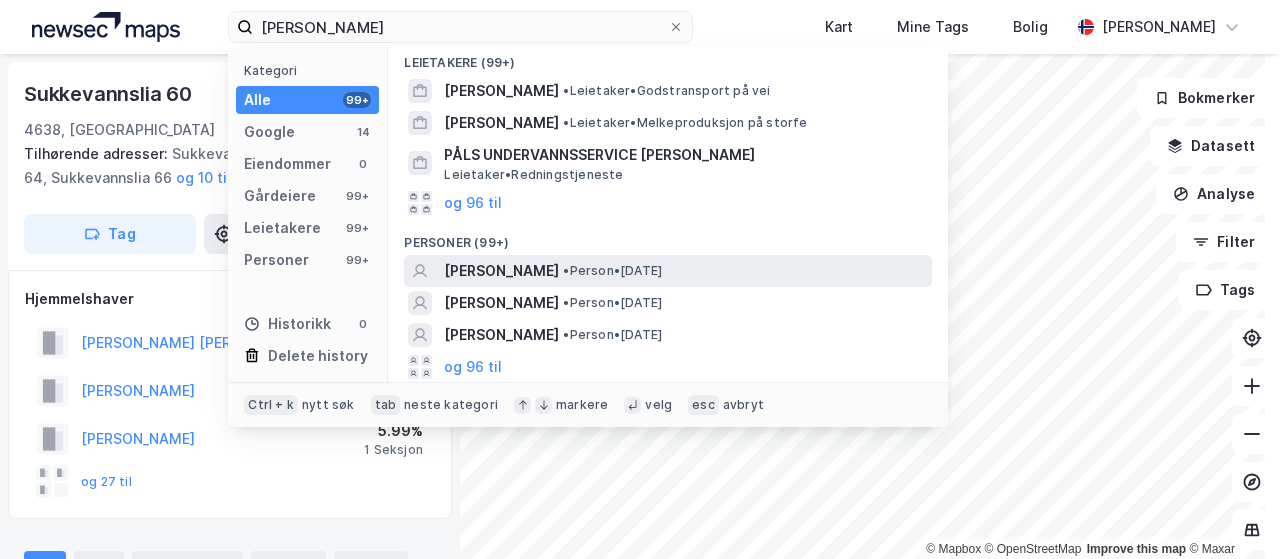 click on "[PERSON_NAME]" at bounding box center [501, 271] 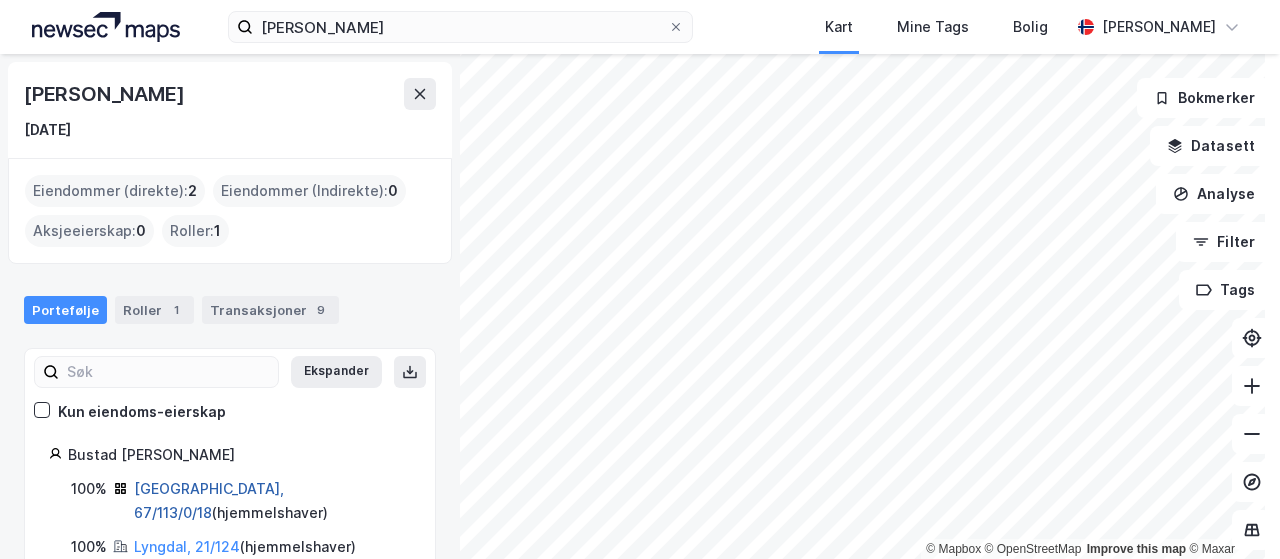 click on "[GEOGRAPHIC_DATA], 67/113/0/18" at bounding box center (209, 500) 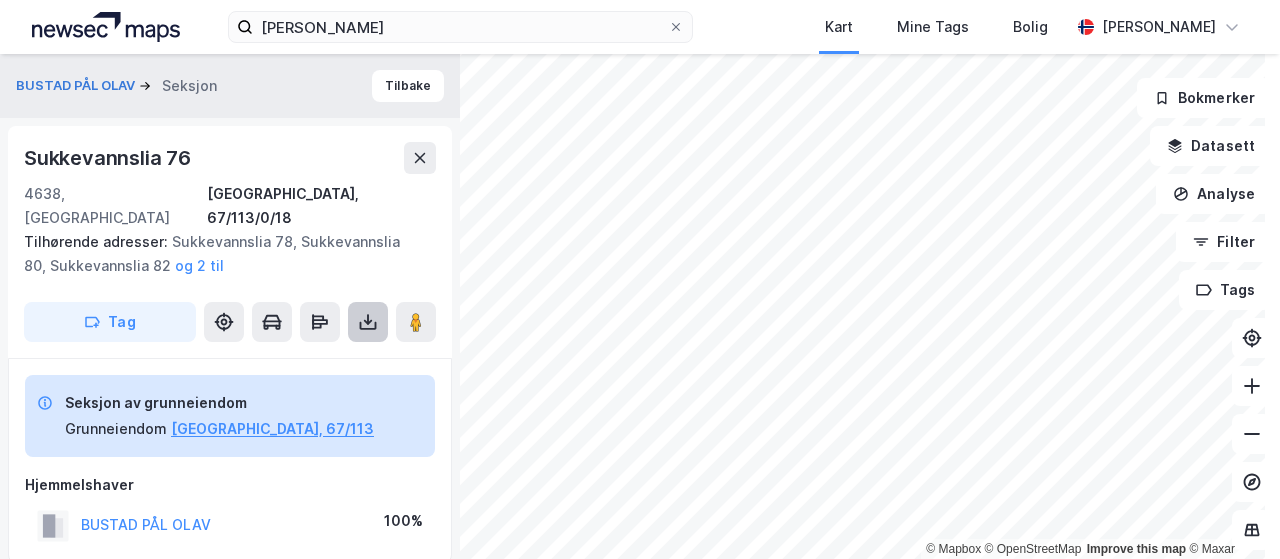 click 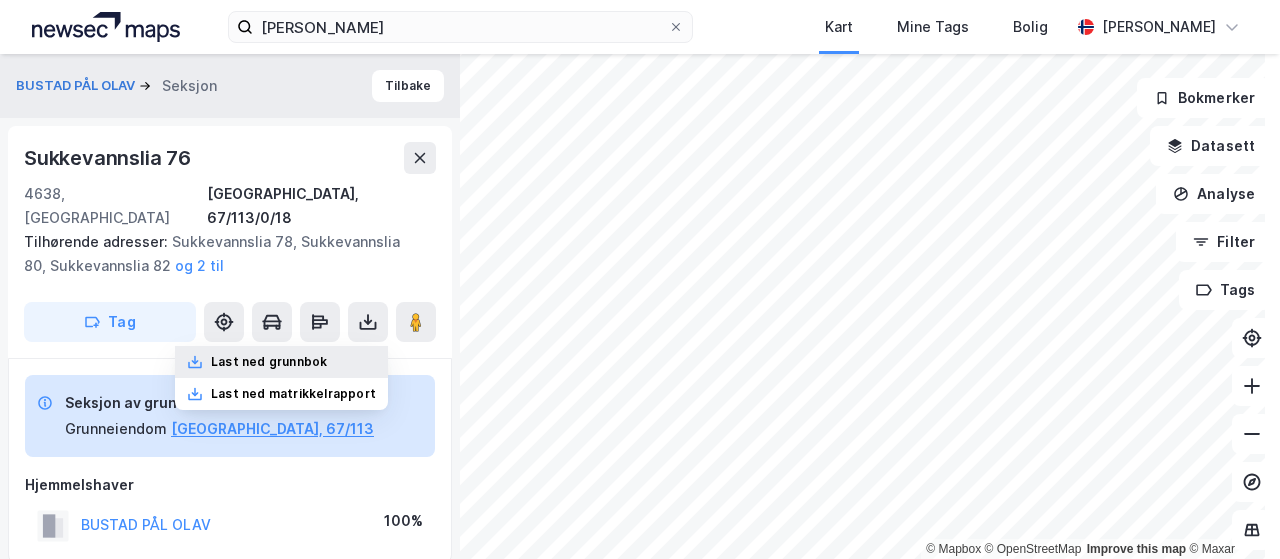click on "Last ned grunnbok" at bounding box center (269, 362) 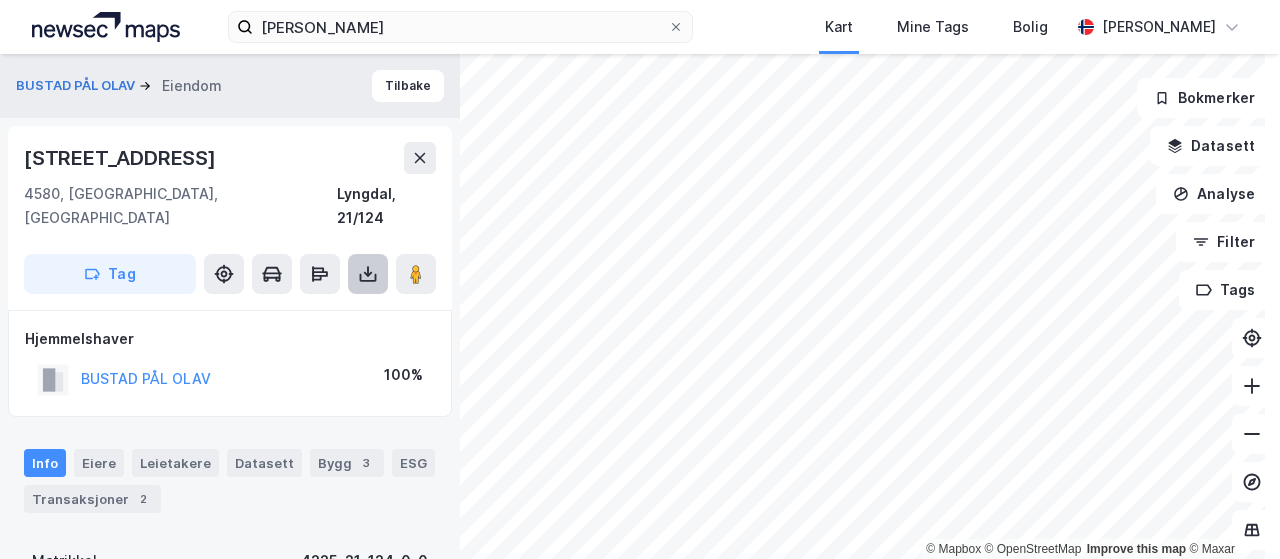 click 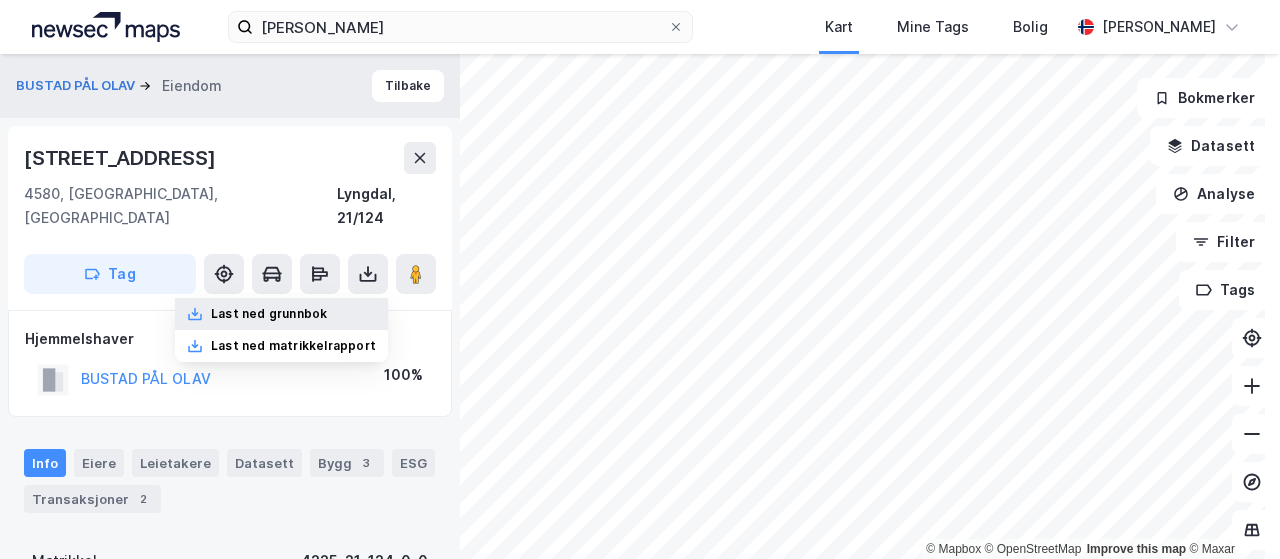 click on "Last ned grunnbok" at bounding box center [269, 314] 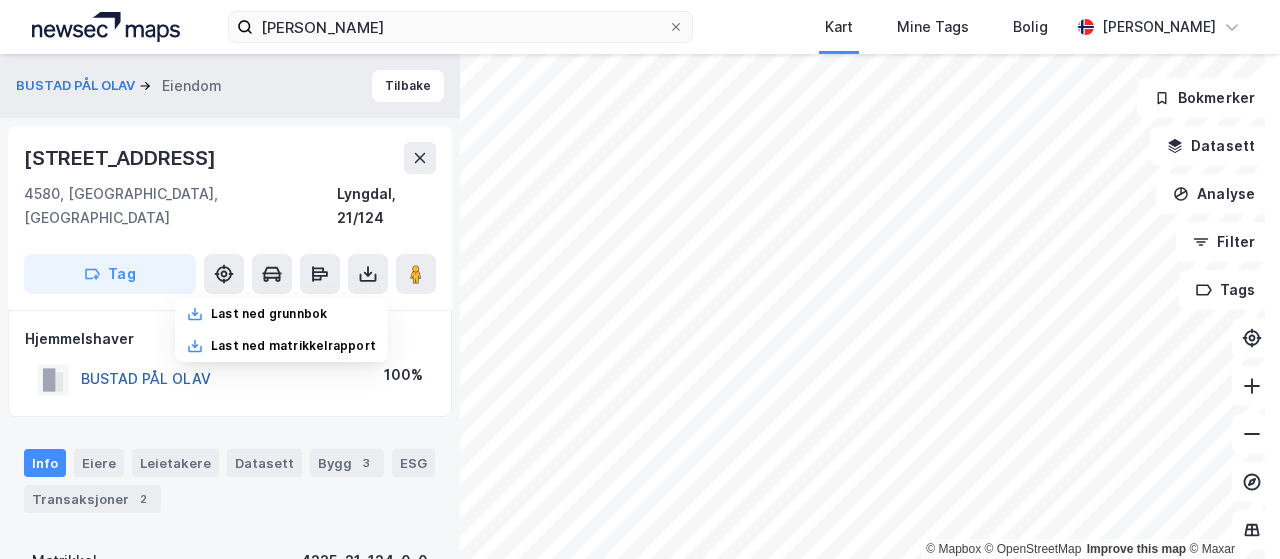 click on "BUSTAD PÅL OLAV" at bounding box center [0, 0] 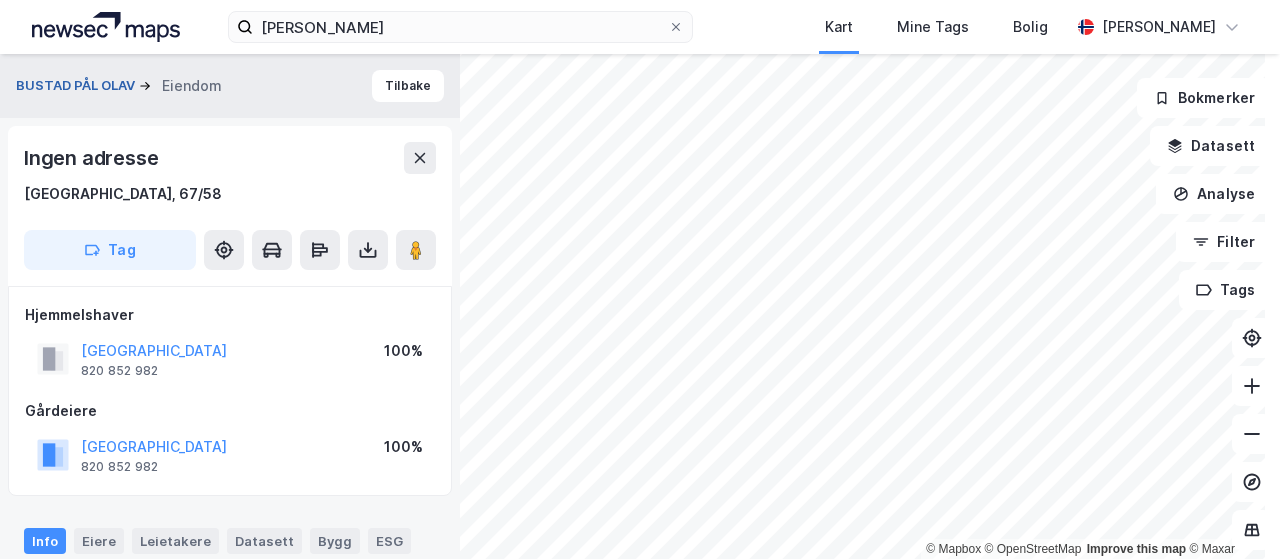 click on "BUSTAD PÅL OLAV" at bounding box center [77, 86] 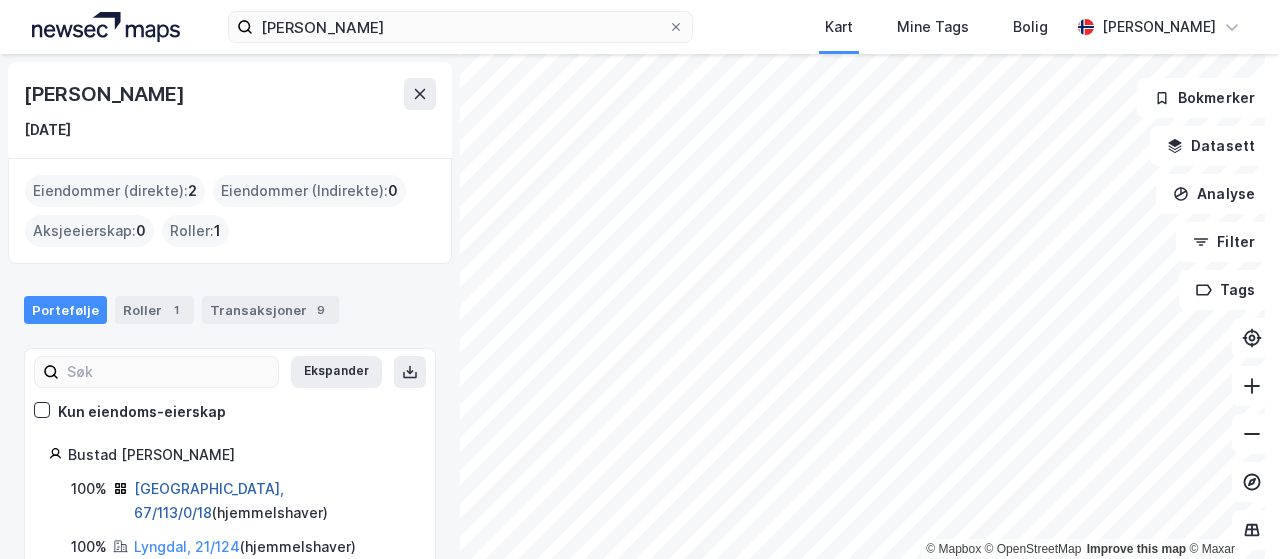 click on "[GEOGRAPHIC_DATA], 67/113/0/18" at bounding box center [209, 500] 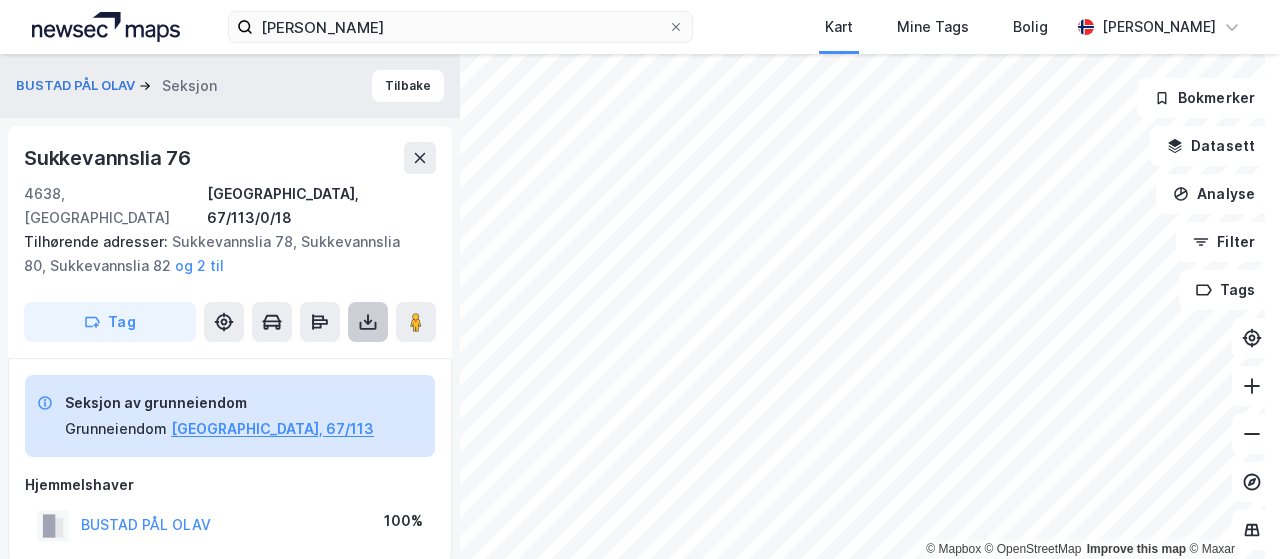 click at bounding box center [368, 322] 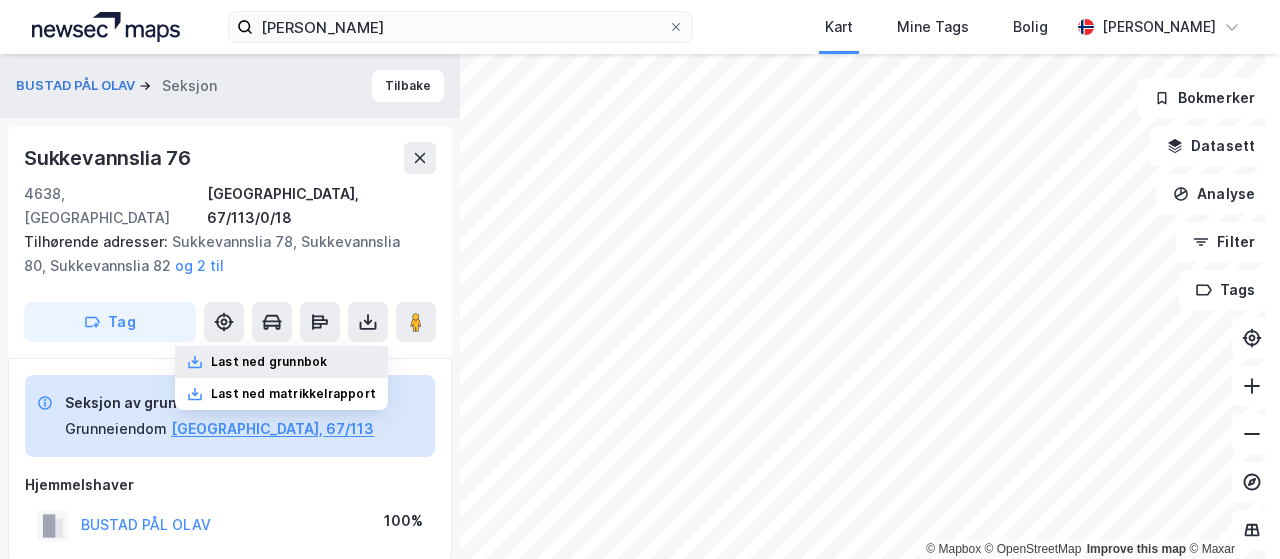 click on "Last ned grunnbok" at bounding box center [281, 362] 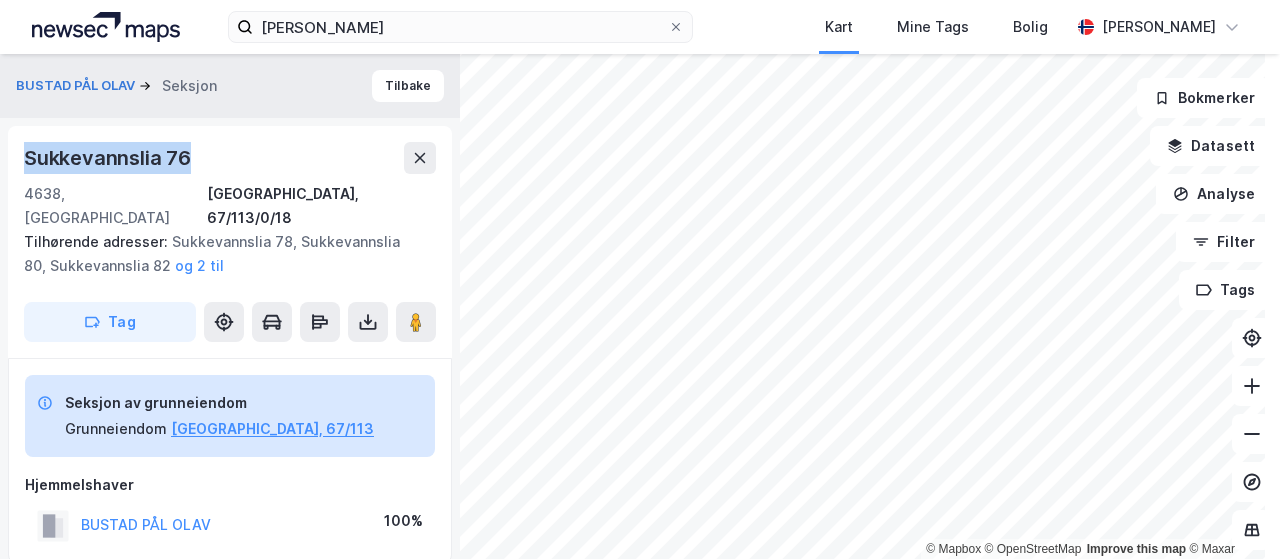 drag, startPoint x: 225, startPoint y: 157, endPoint x: 6, endPoint y: 150, distance: 219.11185 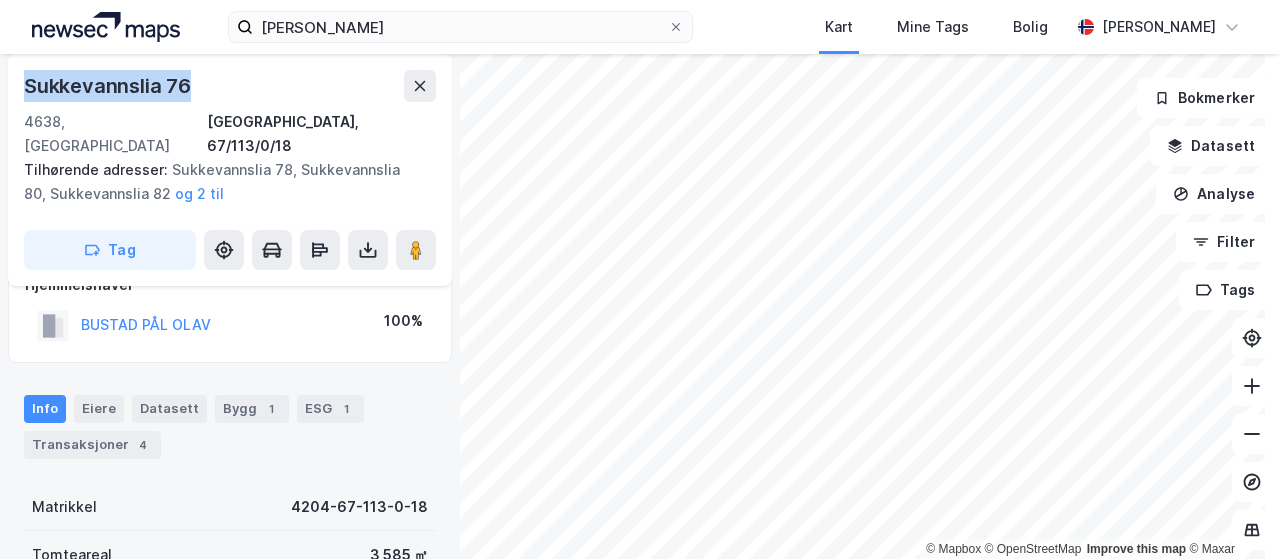 scroll, scrollTop: 100, scrollLeft: 0, axis: vertical 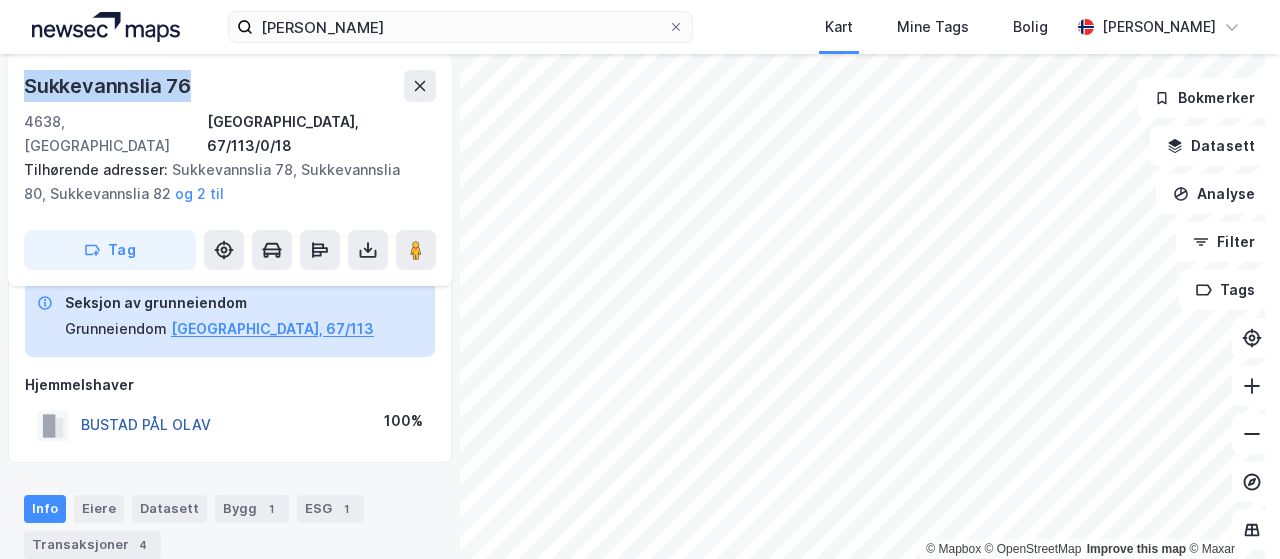 click on "BUSTAD PÅL OLAV" at bounding box center (0, 0) 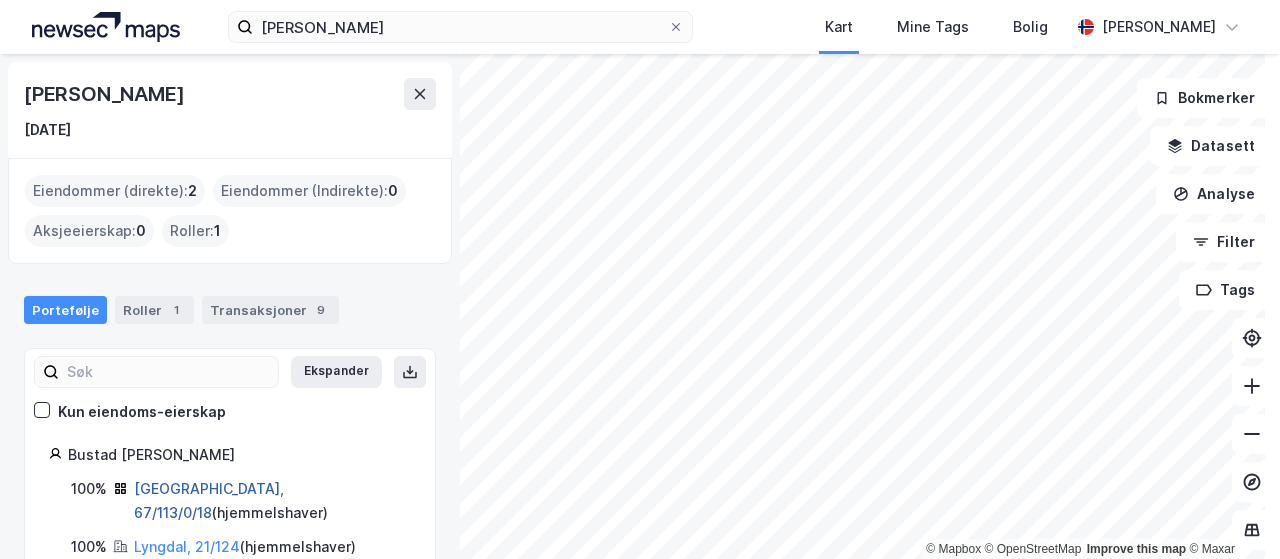 click on "[GEOGRAPHIC_DATA], 67/113/0/18" at bounding box center (209, 500) 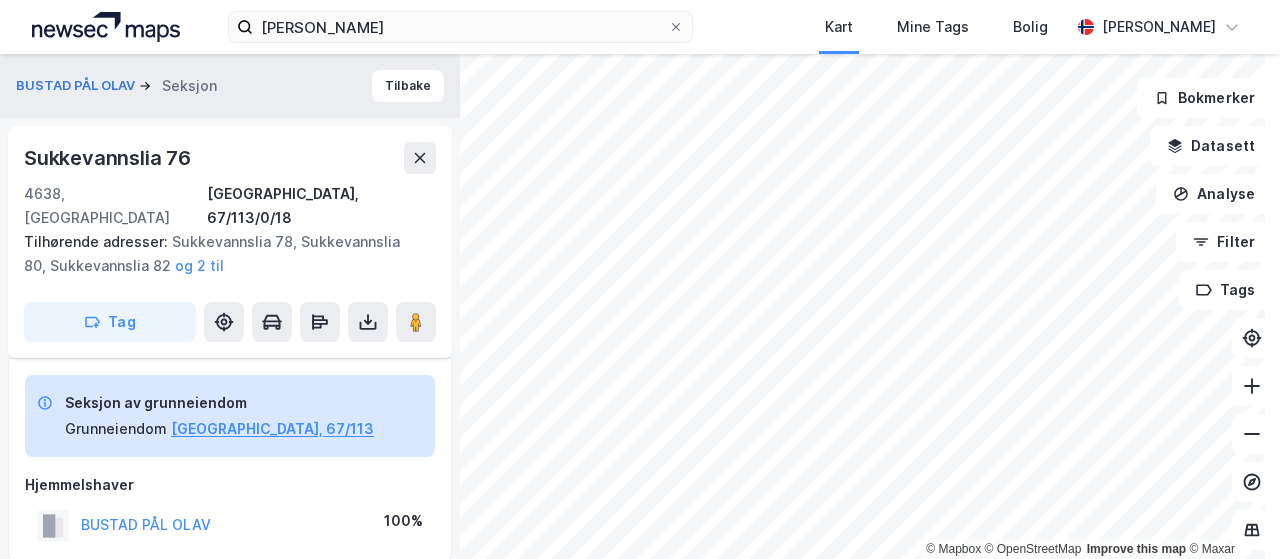scroll, scrollTop: 100, scrollLeft: 0, axis: vertical 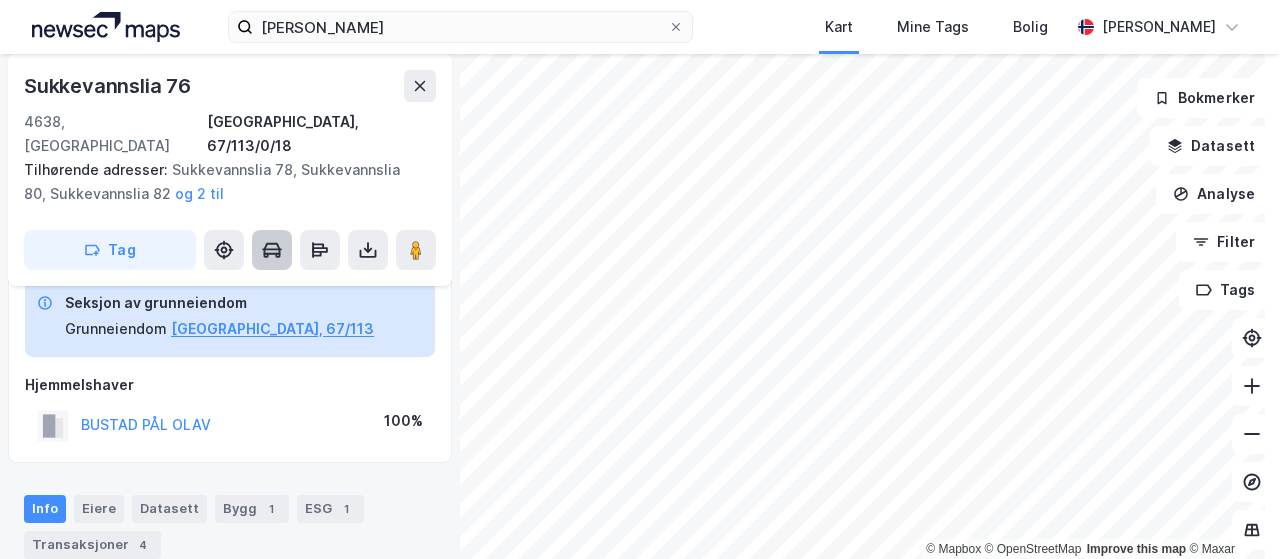 click 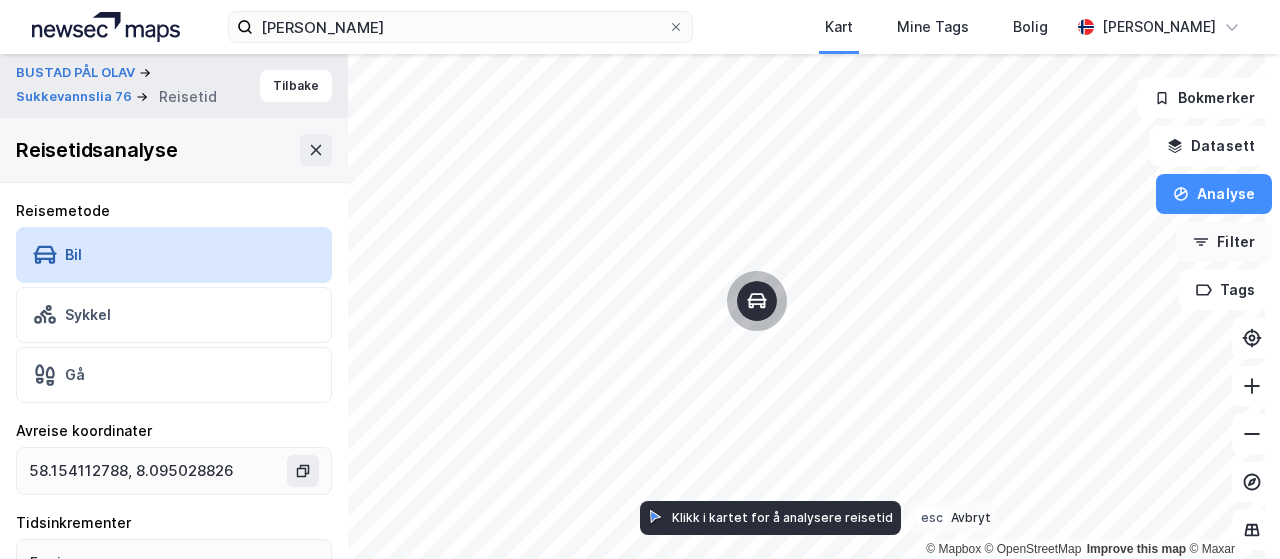 click on "Filter" at bounding box center [1224, 242] 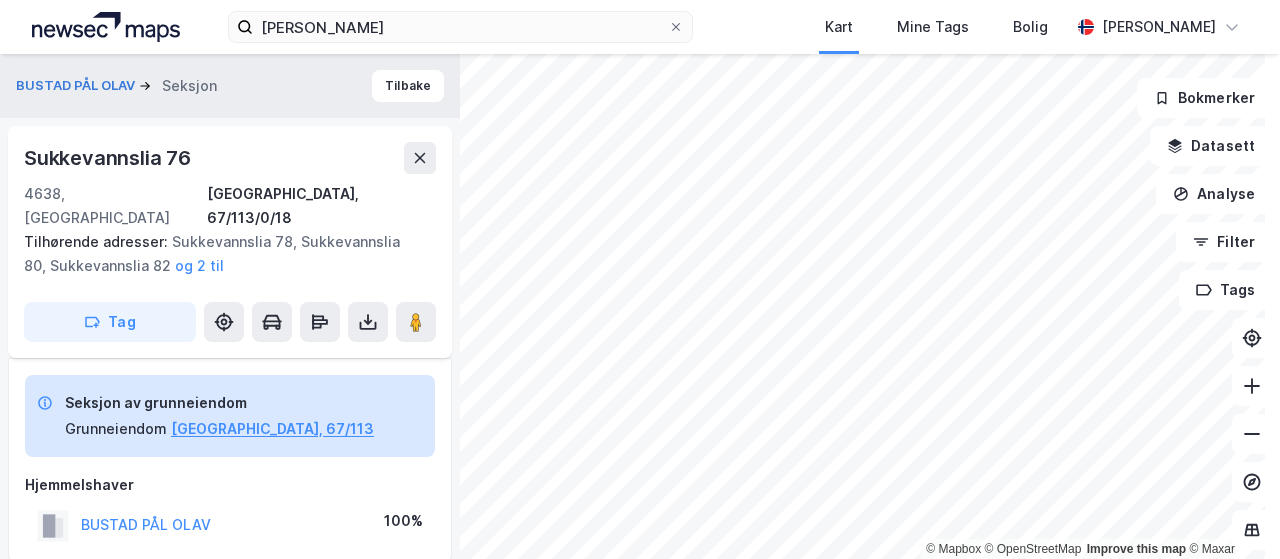 scroll, scrollTop: 100, scrollLeft: 0, axis: vertical 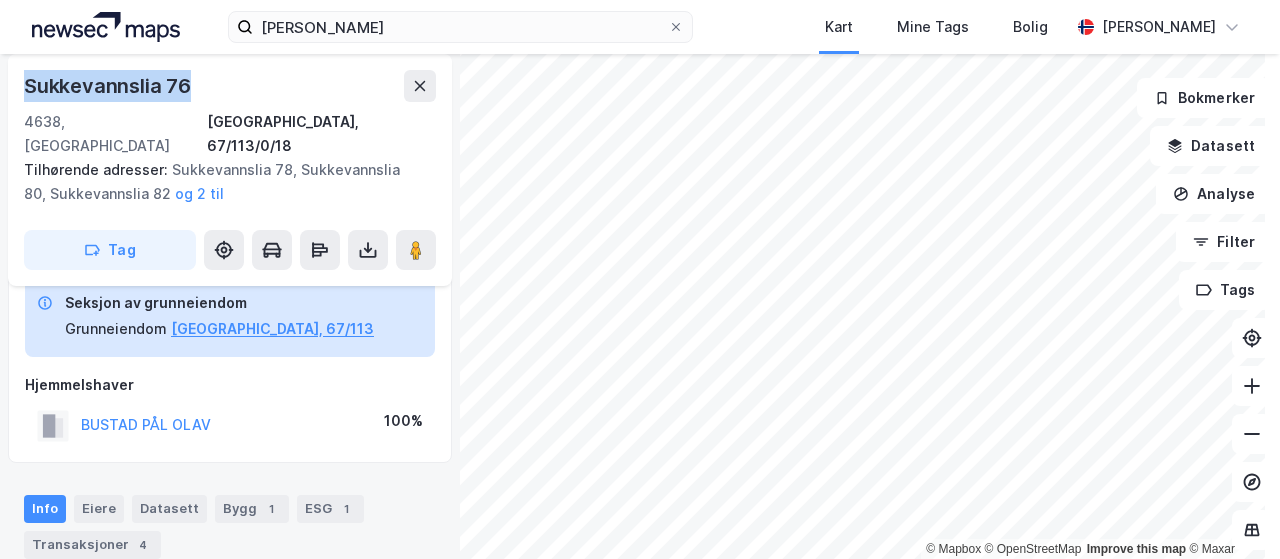 drag, startPoint x: 213, startPoint y: 83, endPoint x: 0, endPoint y: 75, distance: 213.15018 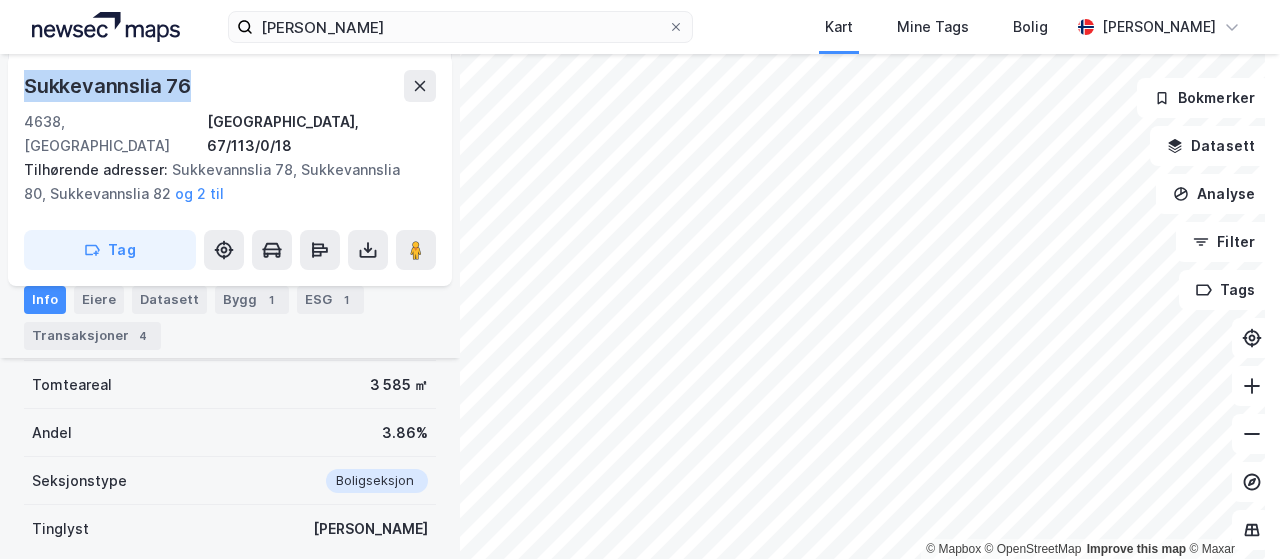 scroll, scrollTop: 400, scrollLeft: 0, axis: vertical 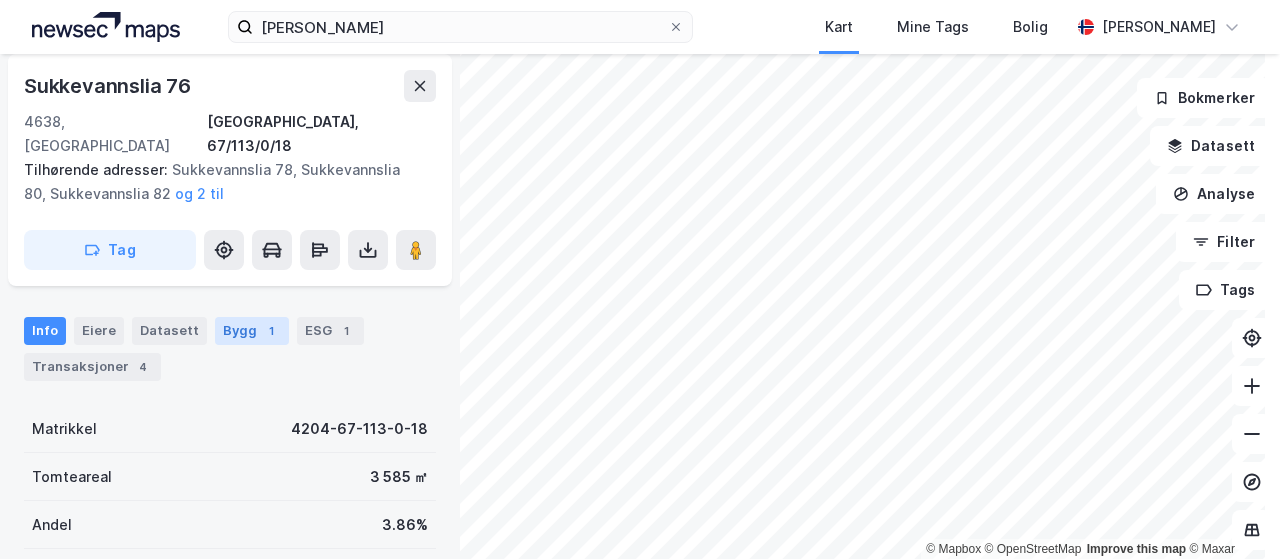 click on "Bygg 1" at bounding box center [252, 331] 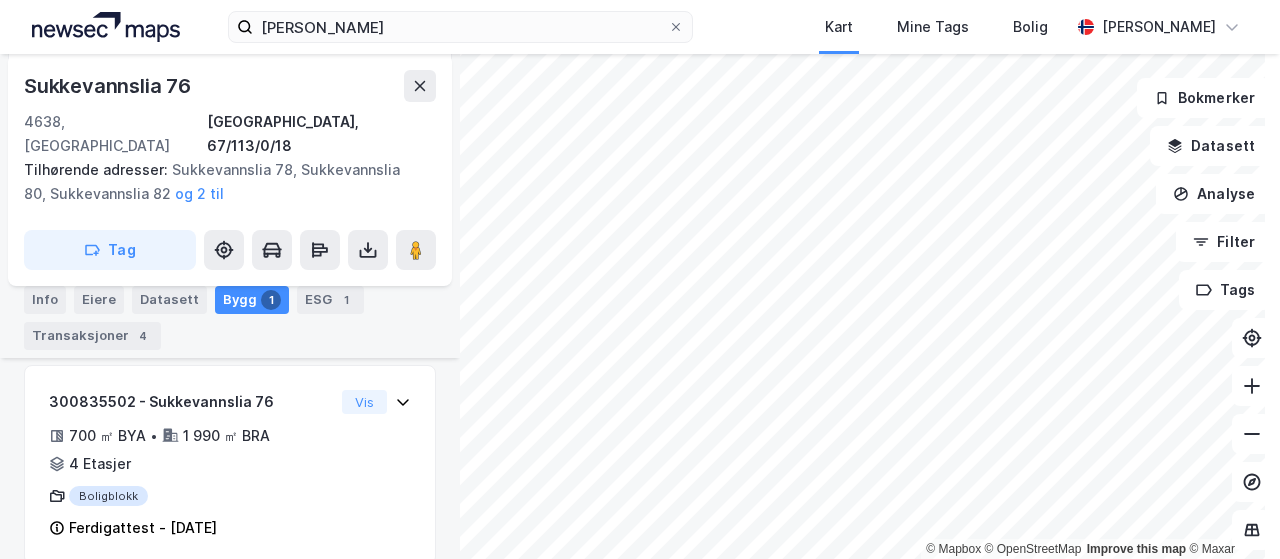 scroll, scrollTop: 436, scrollLeft: 0, axis: vertical 